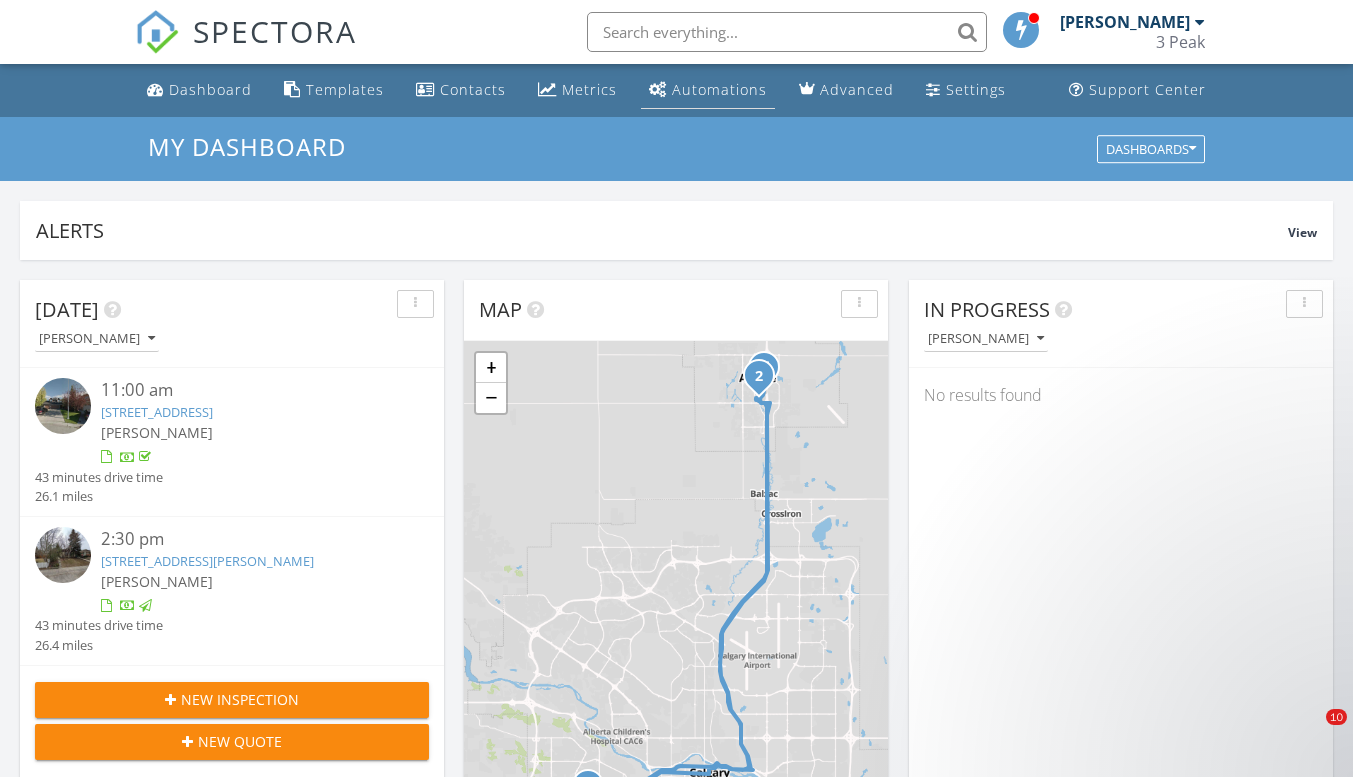 scroll, scrollTop: 0, scrollLeft: 0, axis: both 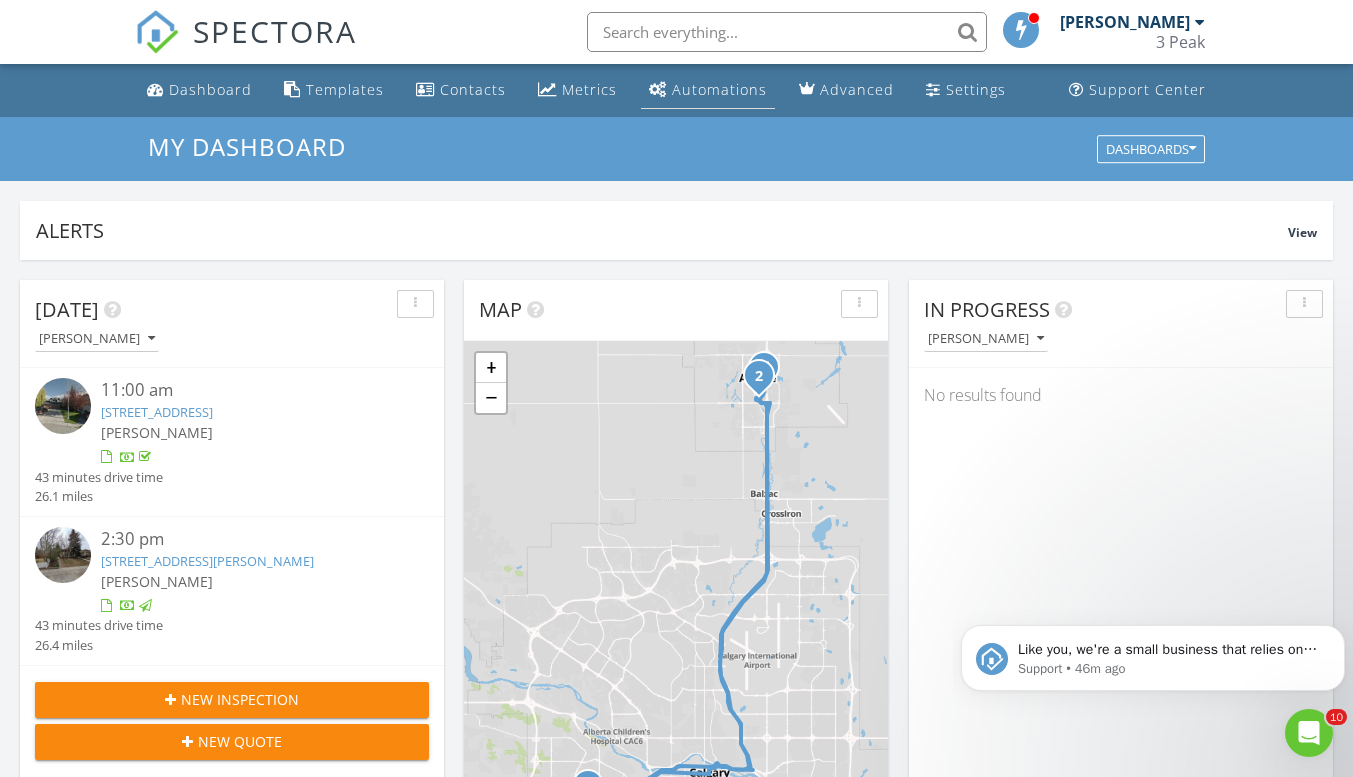 click on "Automations" at bounding box center (719, 89) 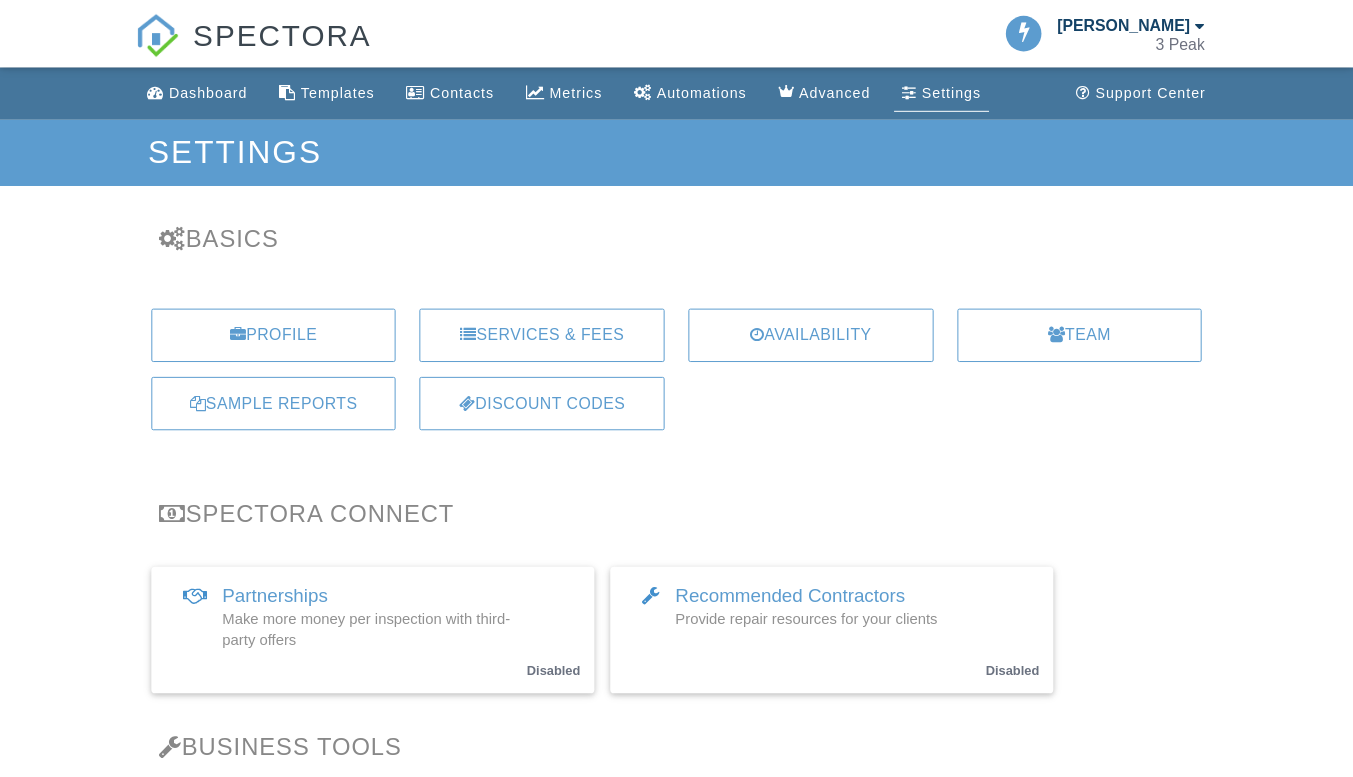 scroll, scrollTop: 0, scrollLeft: 0, axis: both 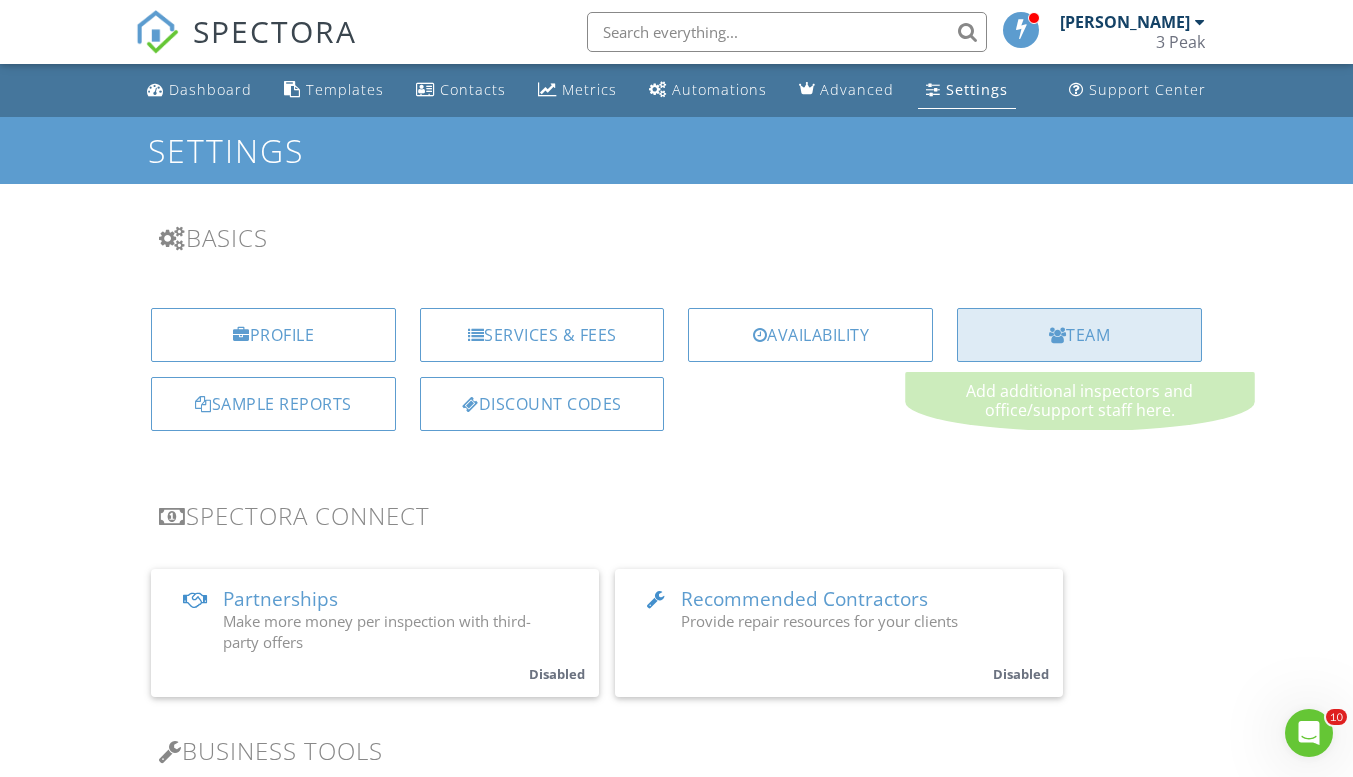 click on "Team" at bounding box center (1079, 335) 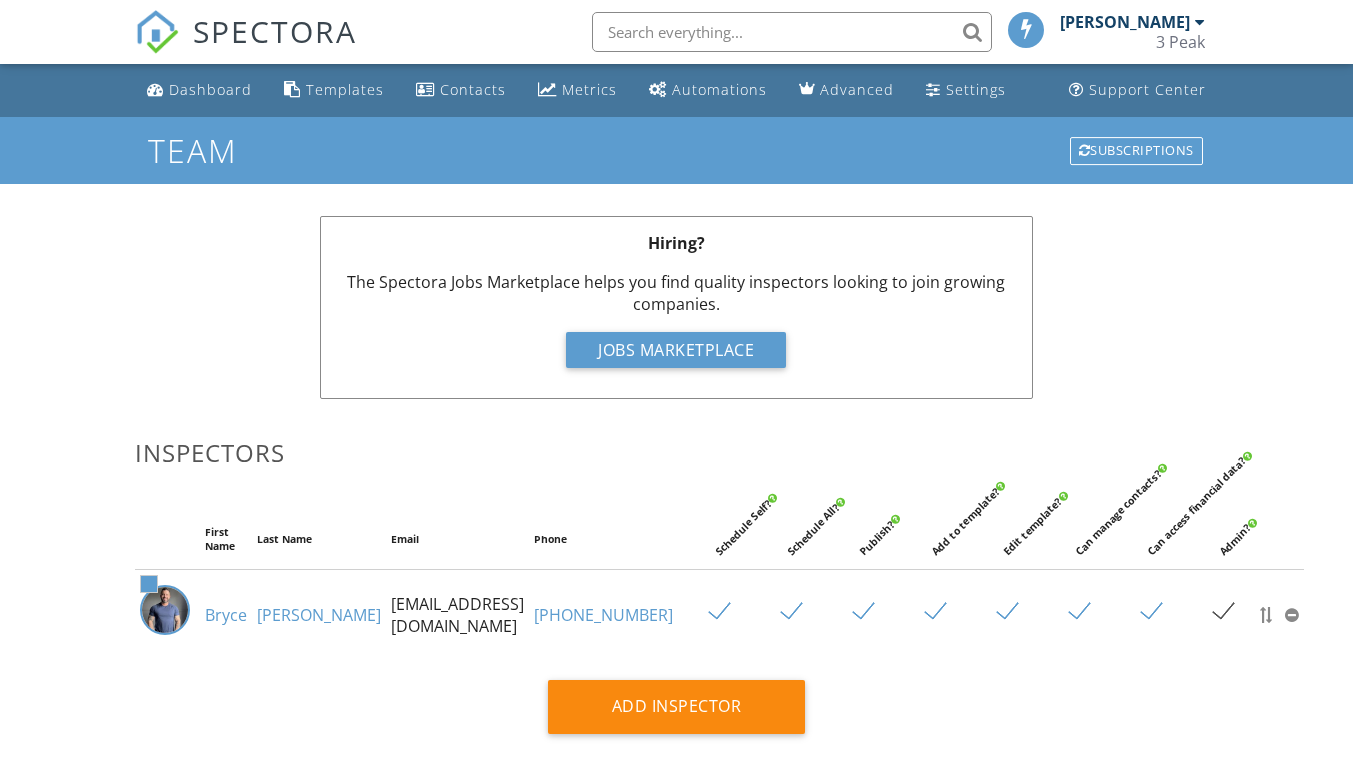 scroll, scrollTop: 0, scrollLeft: 0, axis: both 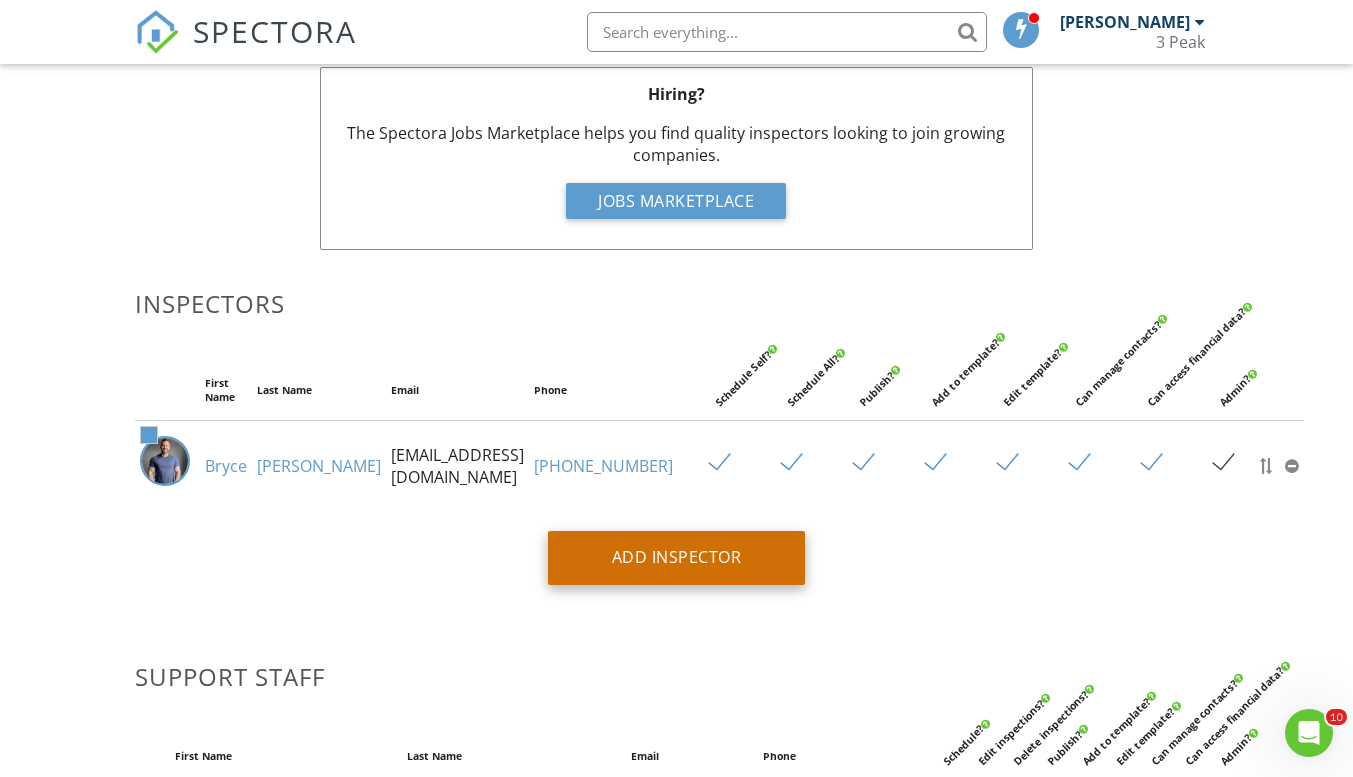 click on "Add Inspector" at bounding box center [677, 558] 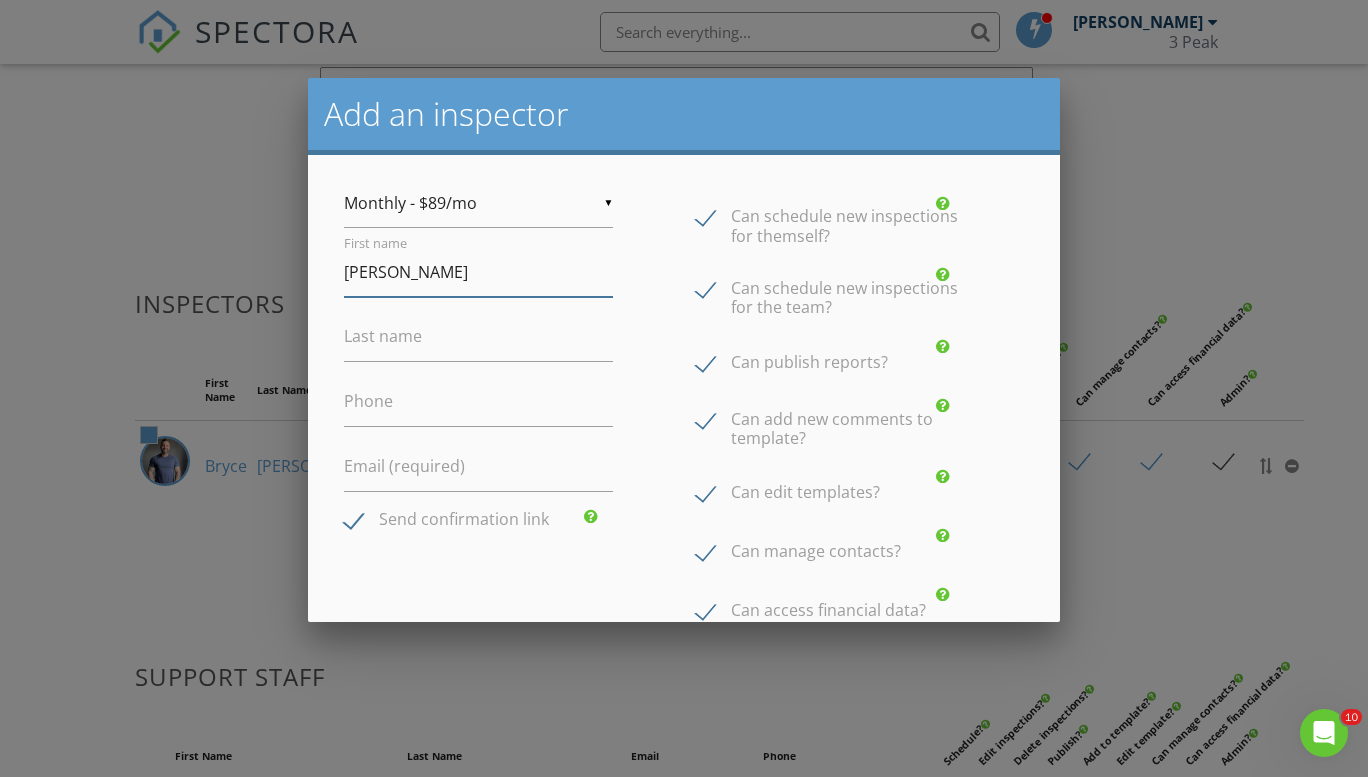 type on "[PERSON_NAME]" 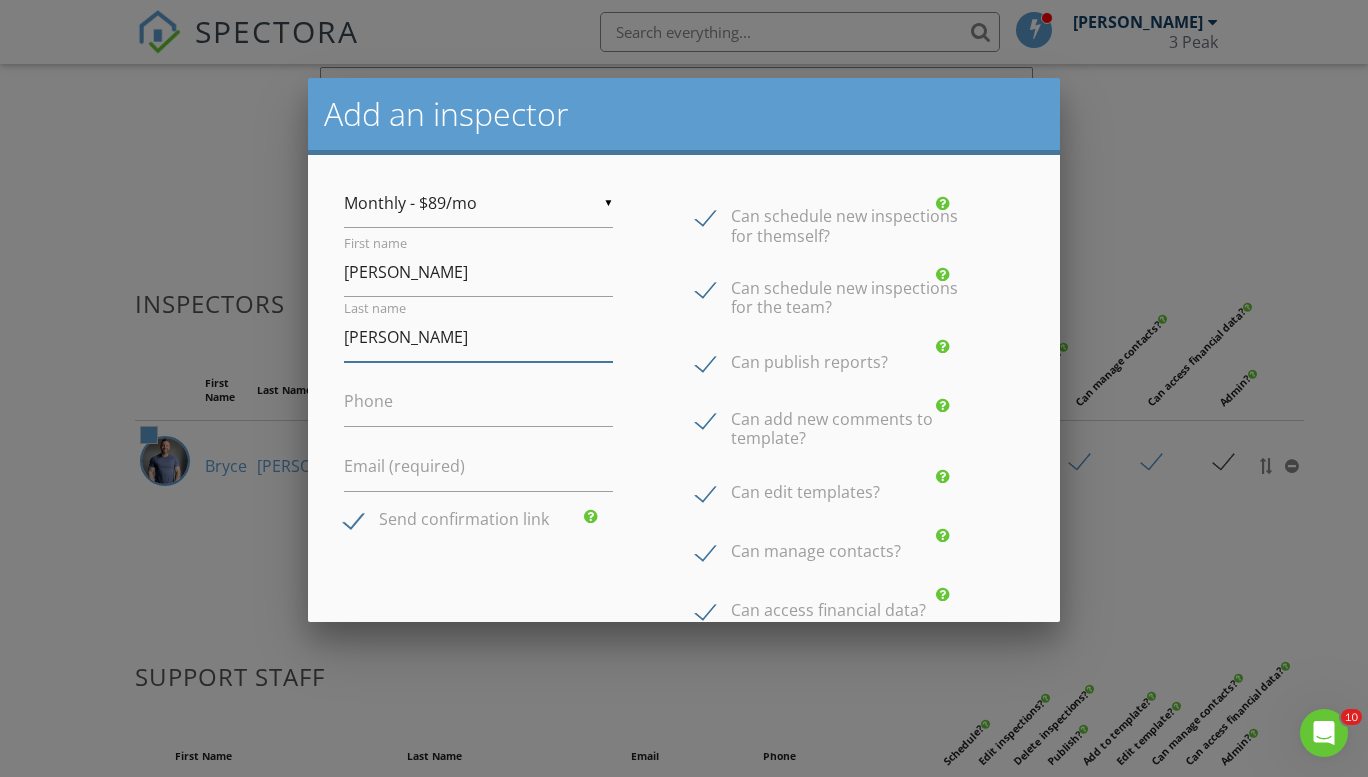 type on "[PERSON_NAME]" 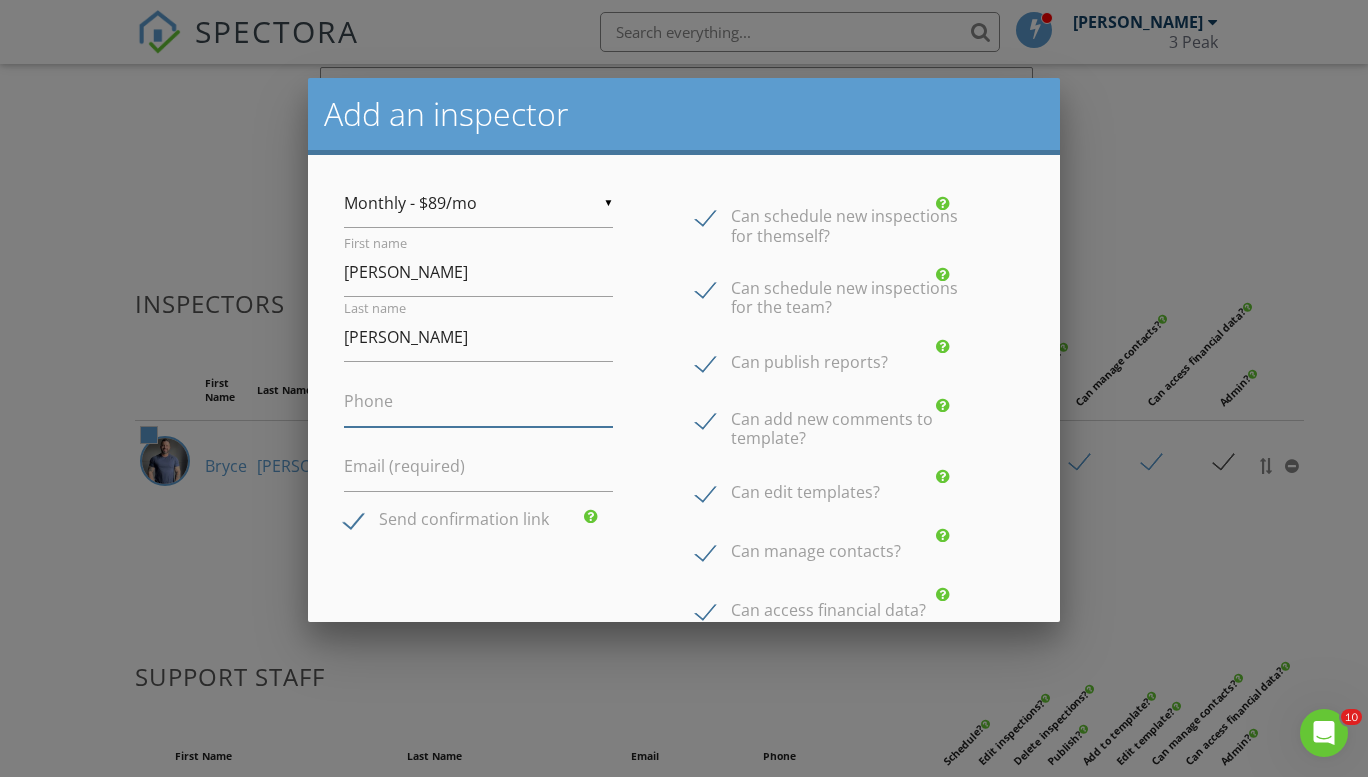 click on "Phone" at bounding box center (478, 402) 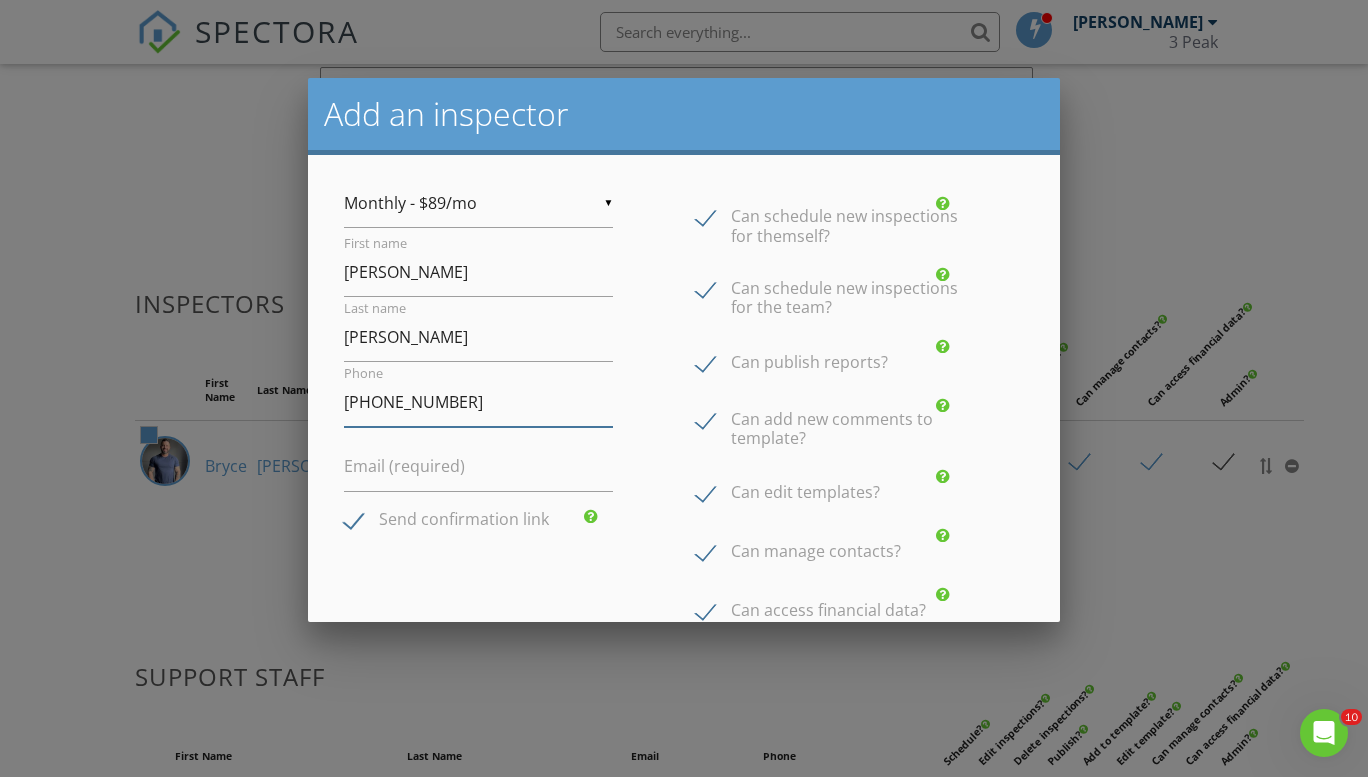 type on "403-998-2123" 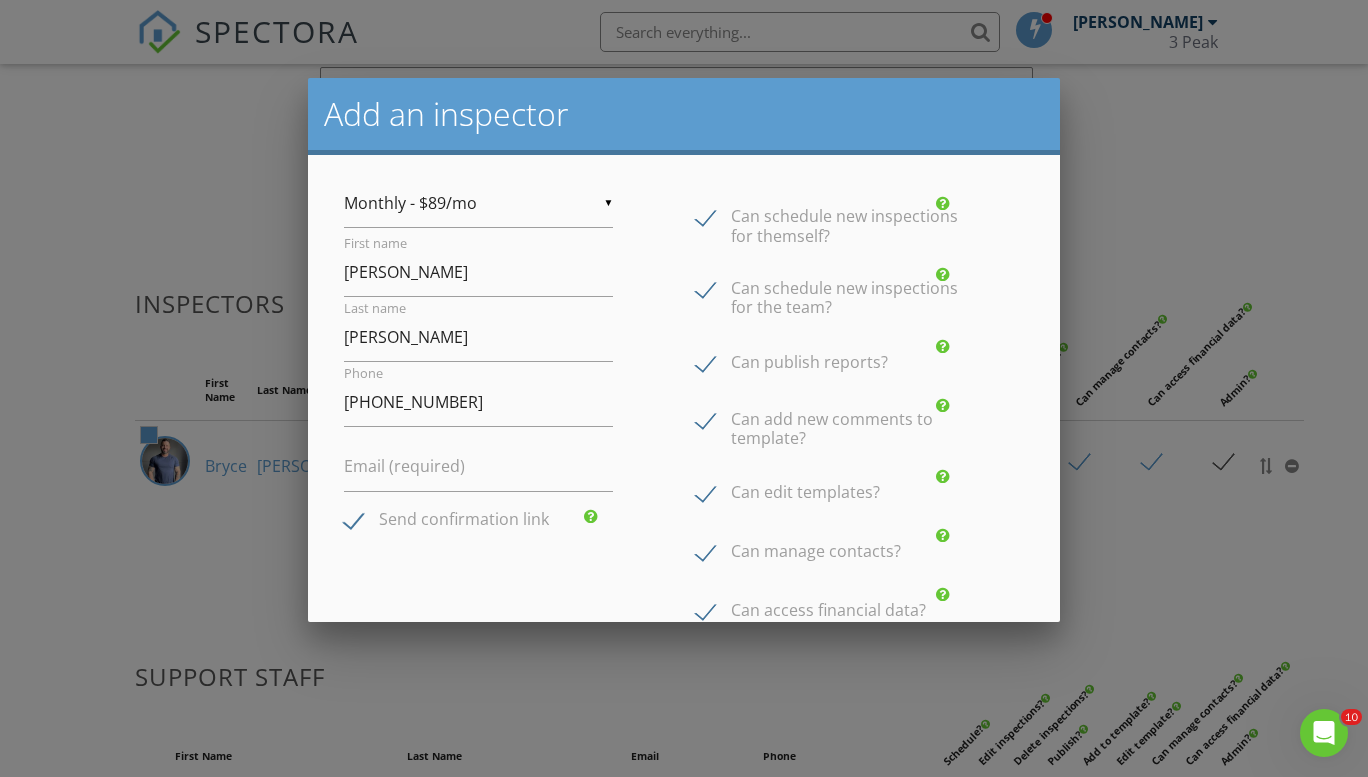 click on "Email (required)" at bounding box center [404, 466] 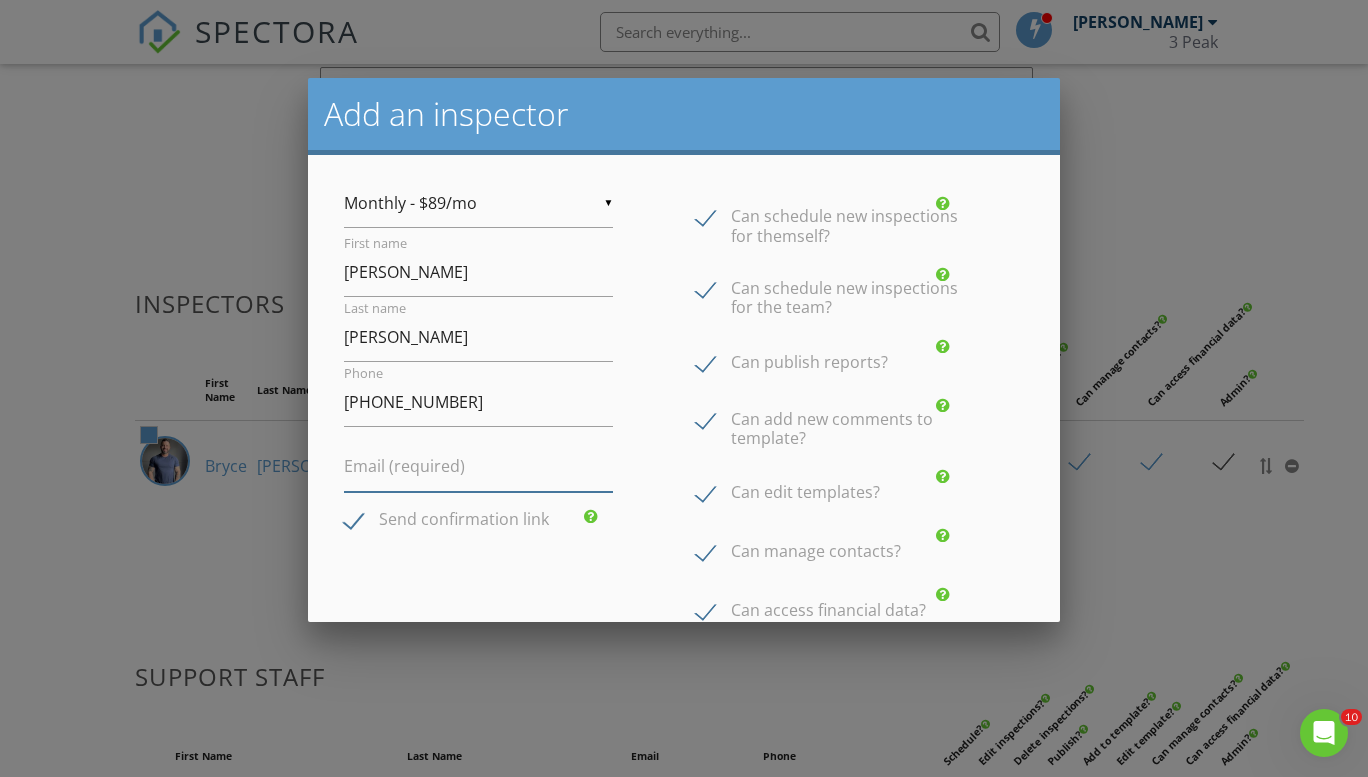 click on "Email (required)" at bounding box center (478, 467) 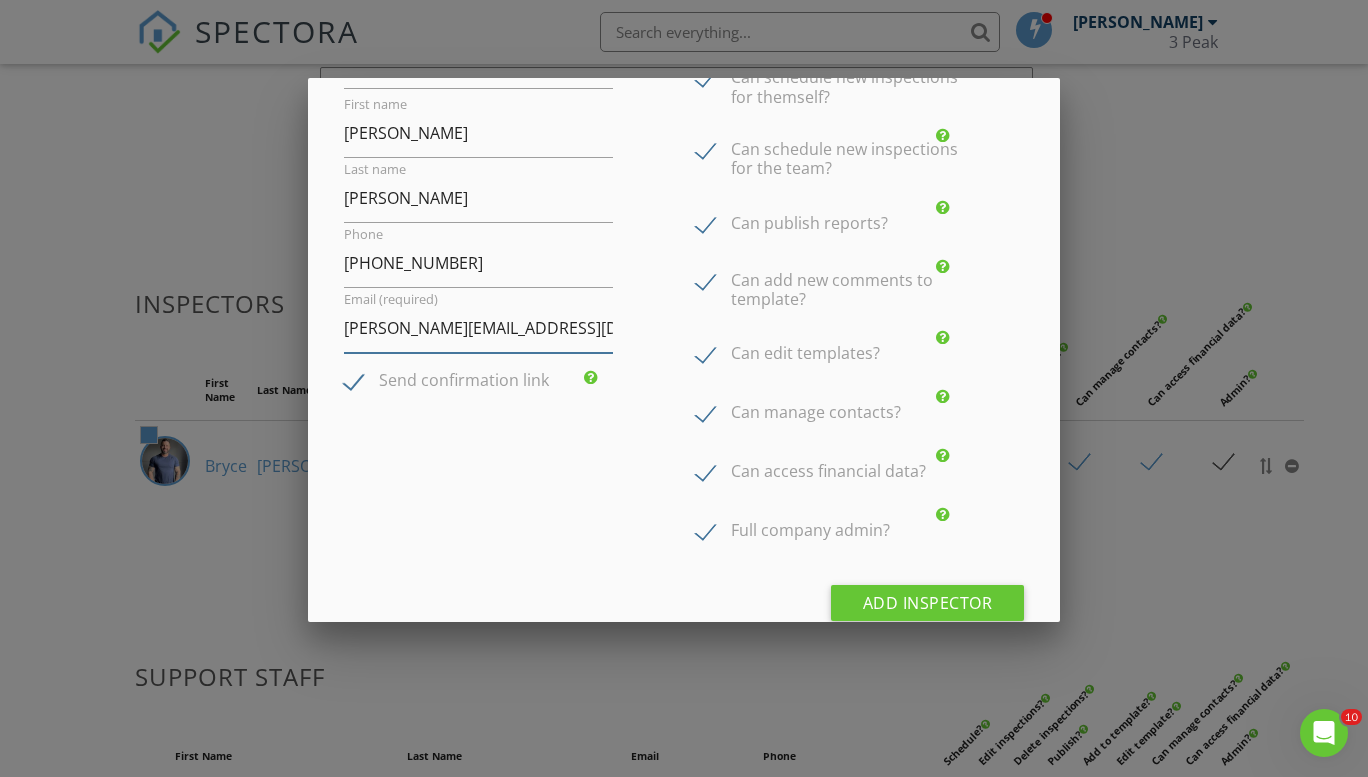 scroll, scrollTop: 197, scrollLeft: 0, axis: vertical 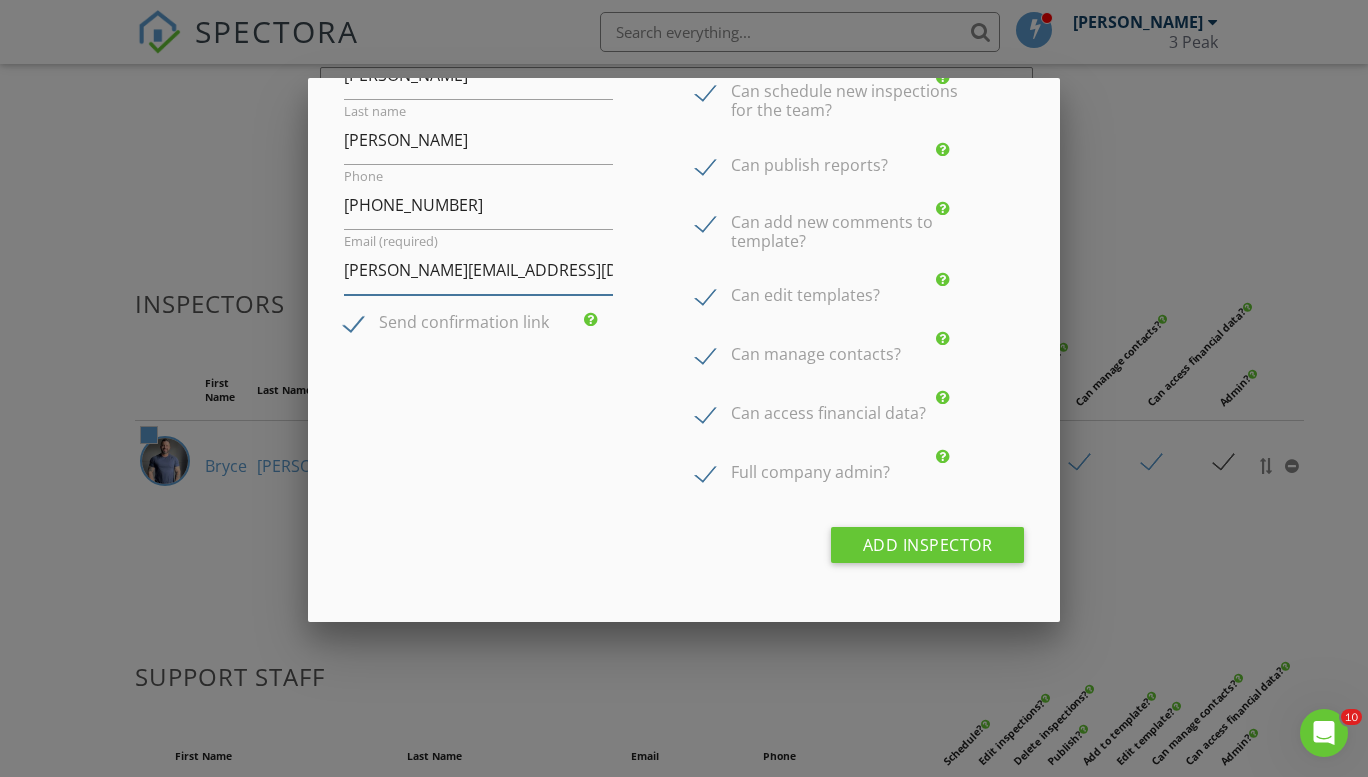 type on "Dustin@3peakproperties.ca" 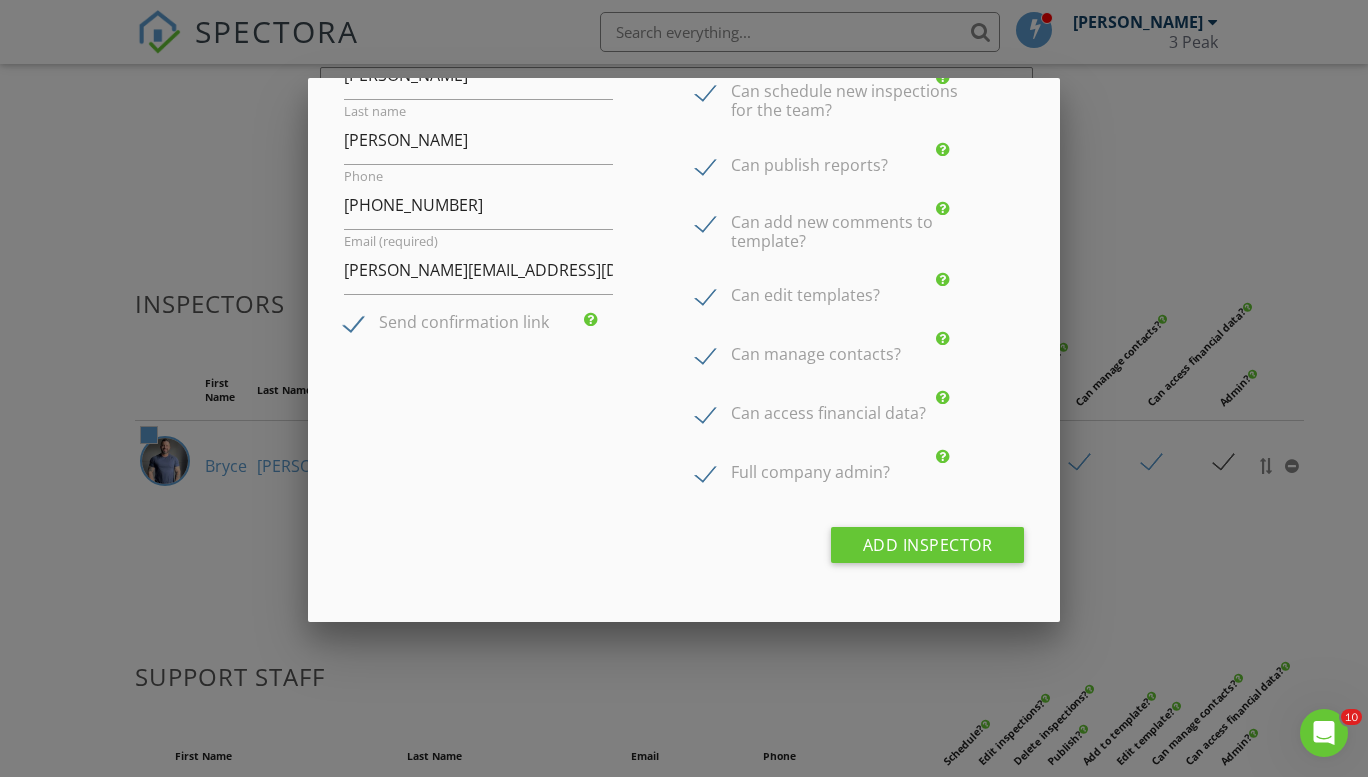 click on "Can access financial data?" at bounding box center [811, 416] 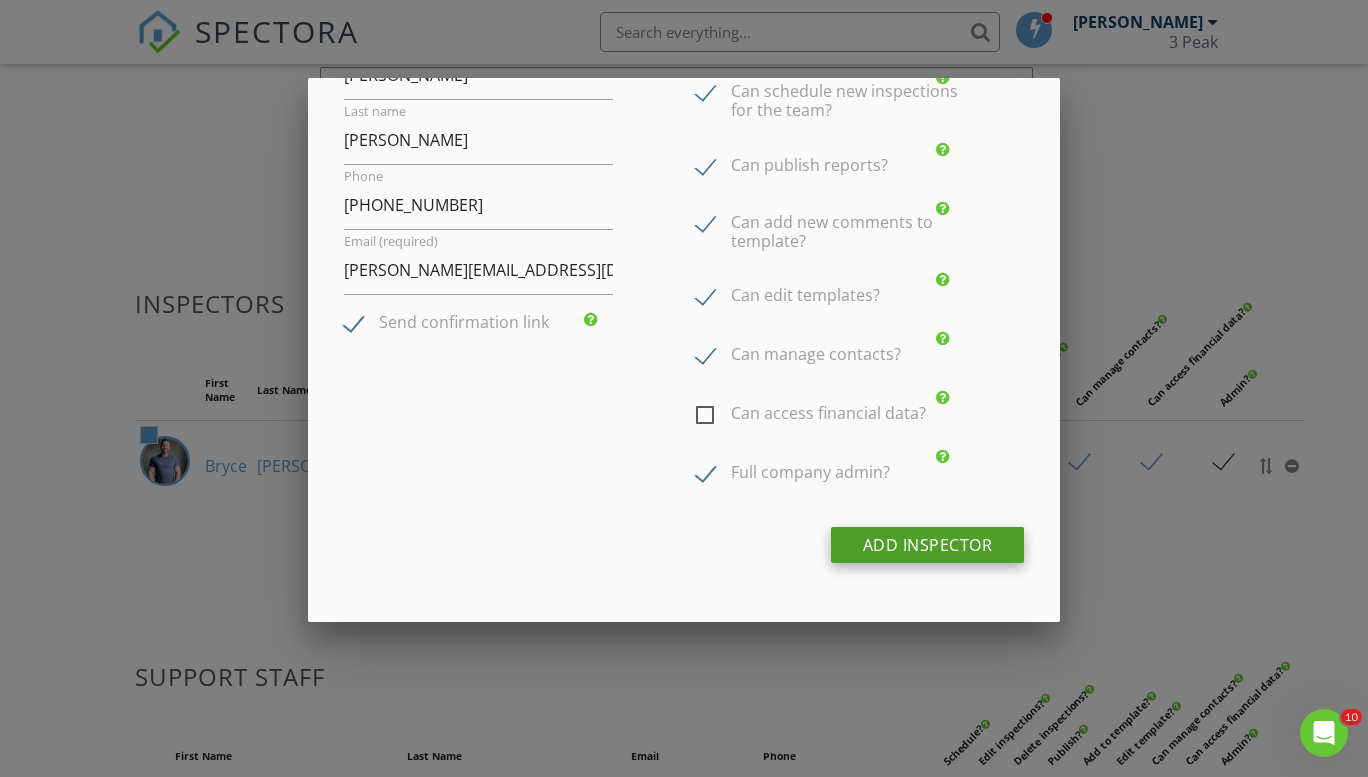 click on "Add Inspector" at bounding box center [928, 545] 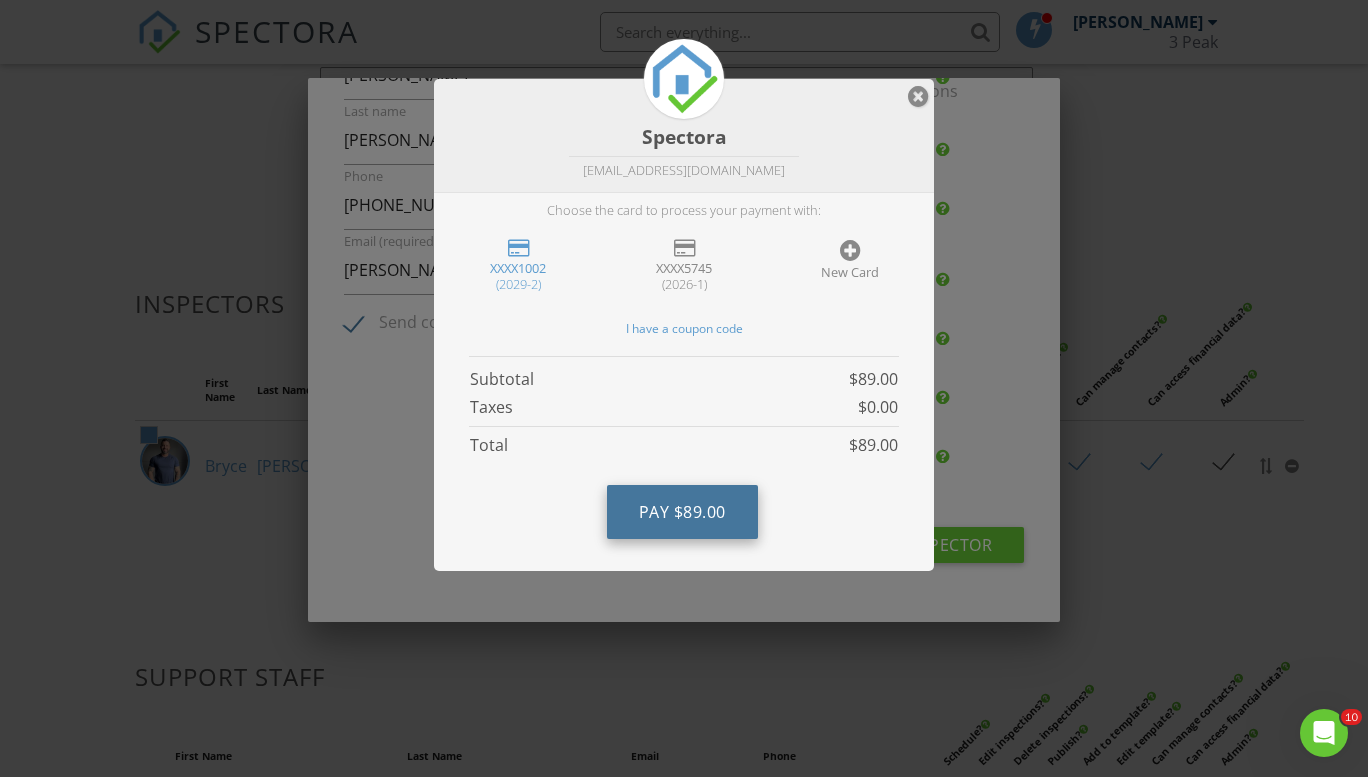 click on "$89.00" at bounding box center (700, 512) 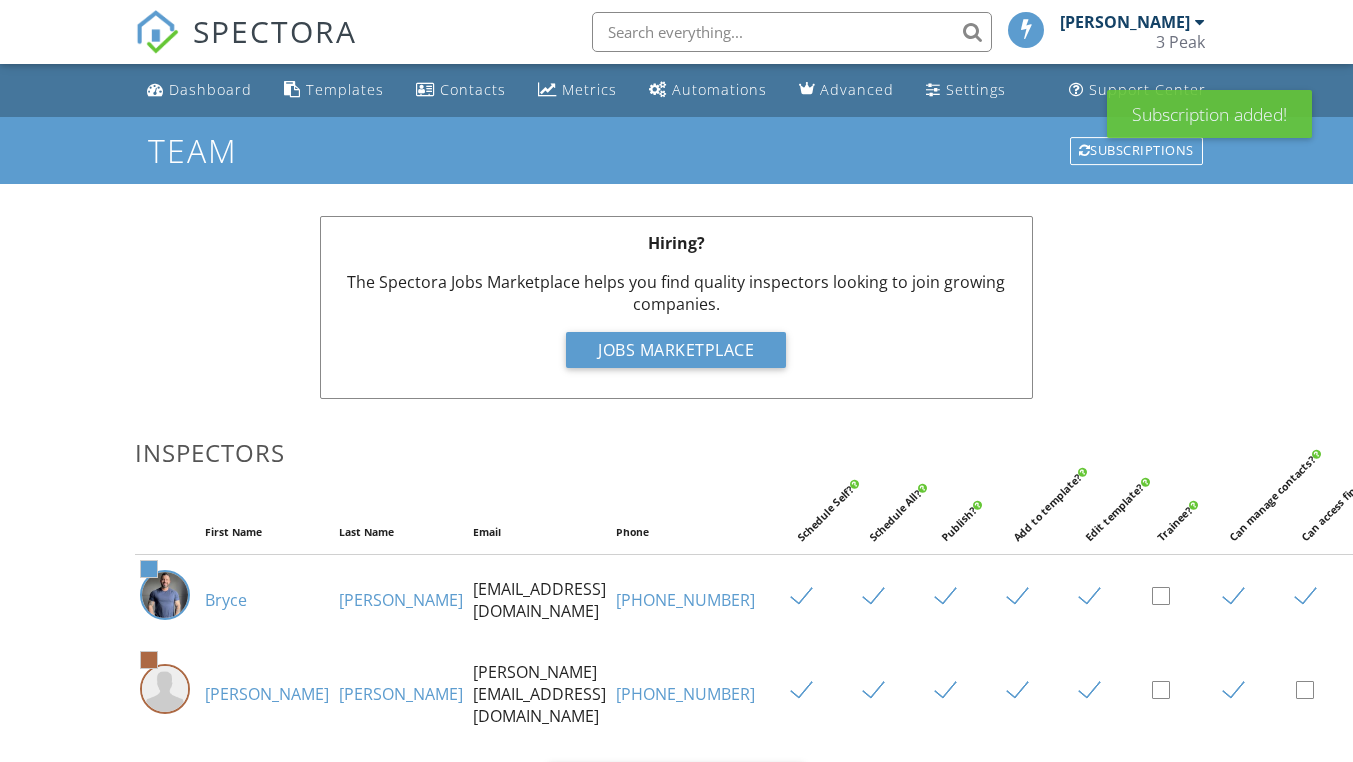 scroll, scrollTop: 0, scrollLeft: 0, axis: both 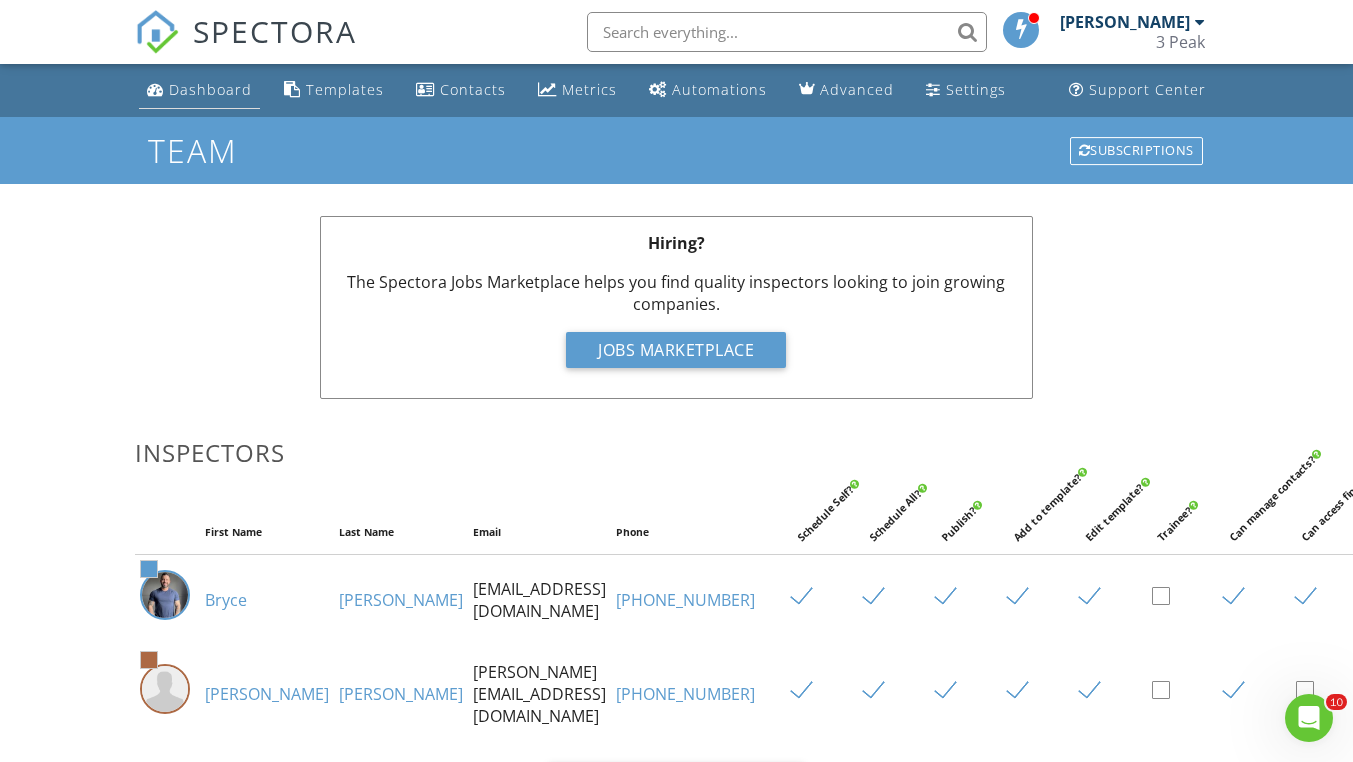 click on "Dashboard" at bounding box center (199, 90) 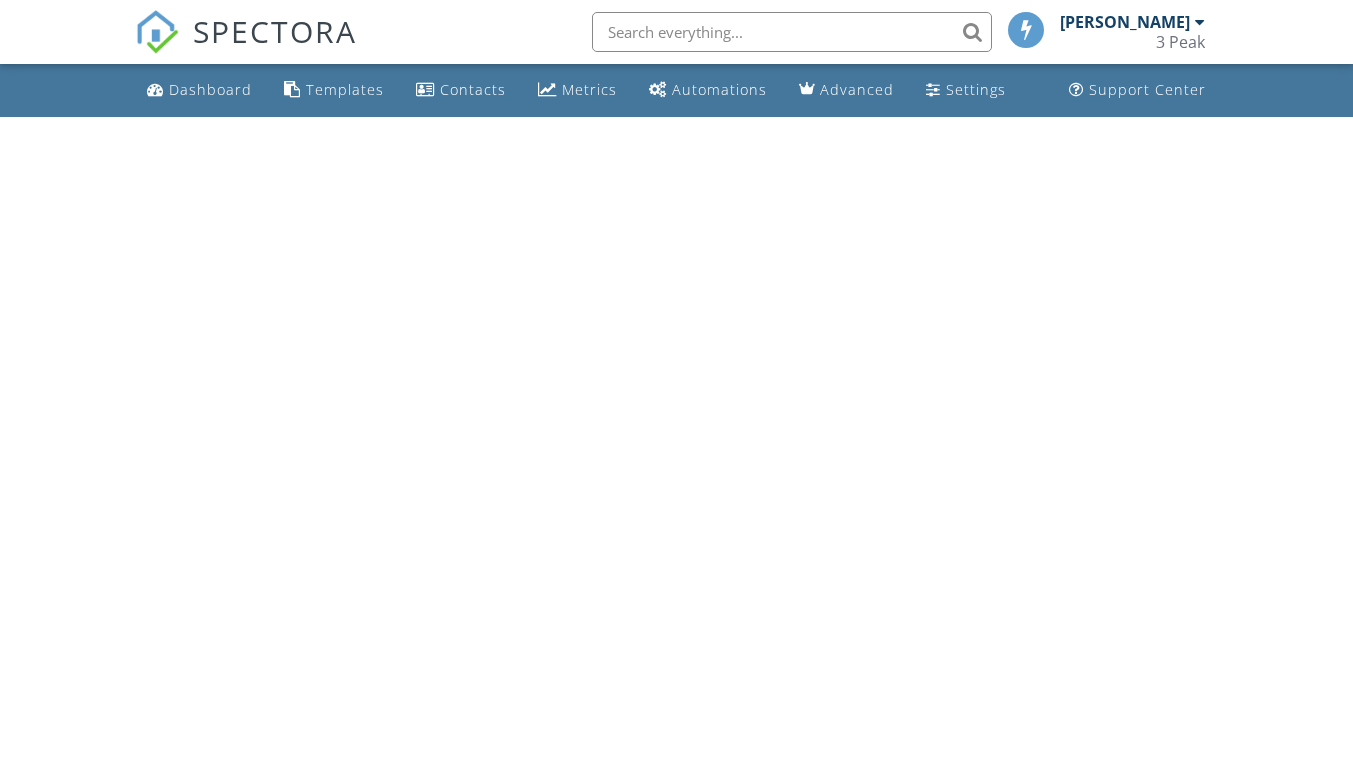 scroll, scrollTop: 0, scrollLeft: 0, axis: both 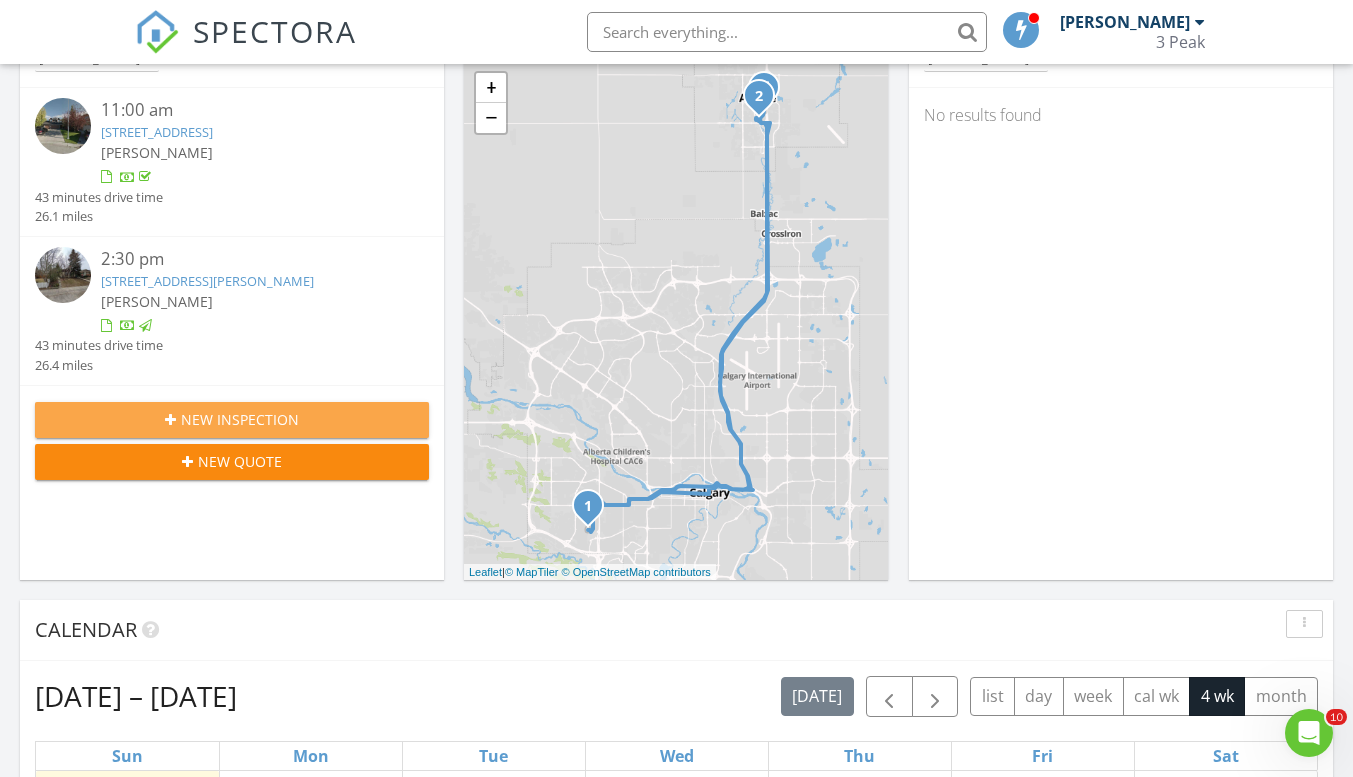 click on "New Inspection" at bounding box center (240, 419) 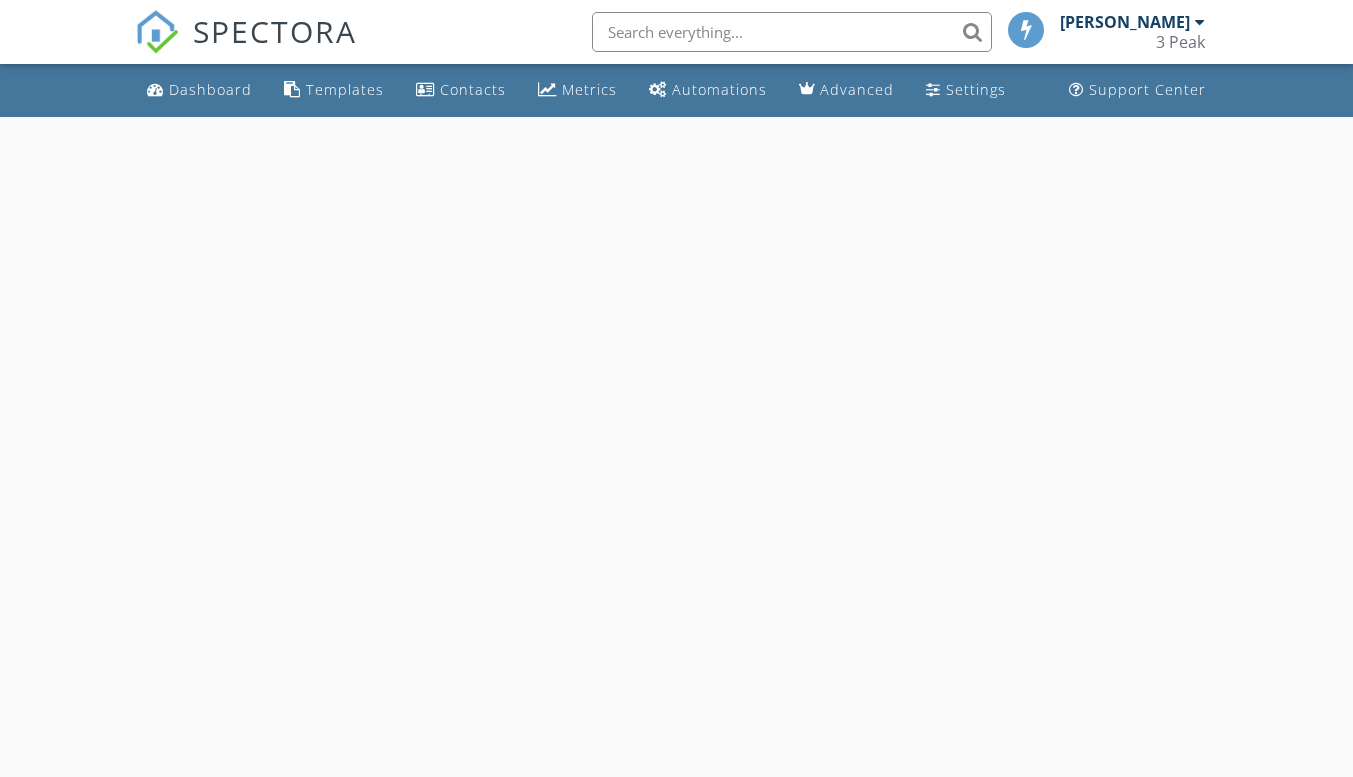 scroll, scrollTop: 0, scrollLeft: 0, axis: both 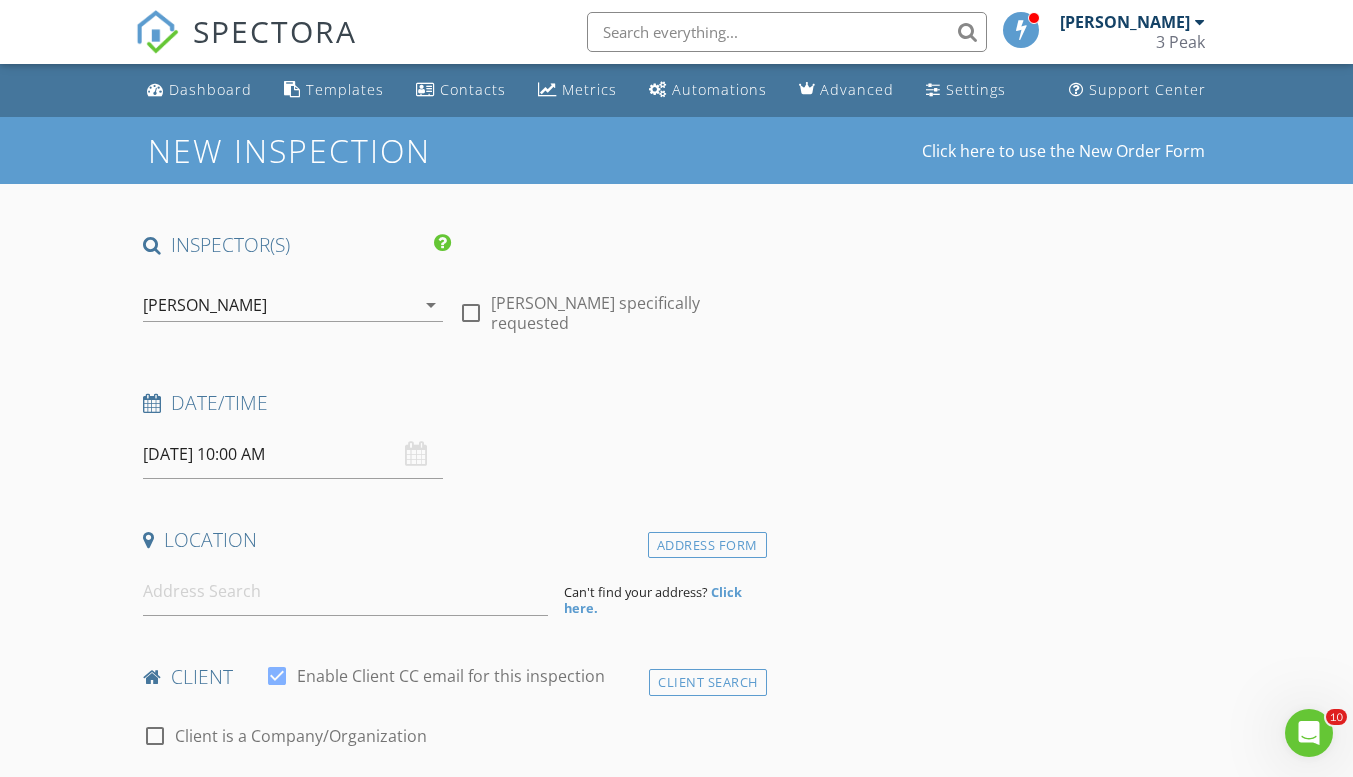 click on "arrow_drop_down" at bounding box center (431, 305) 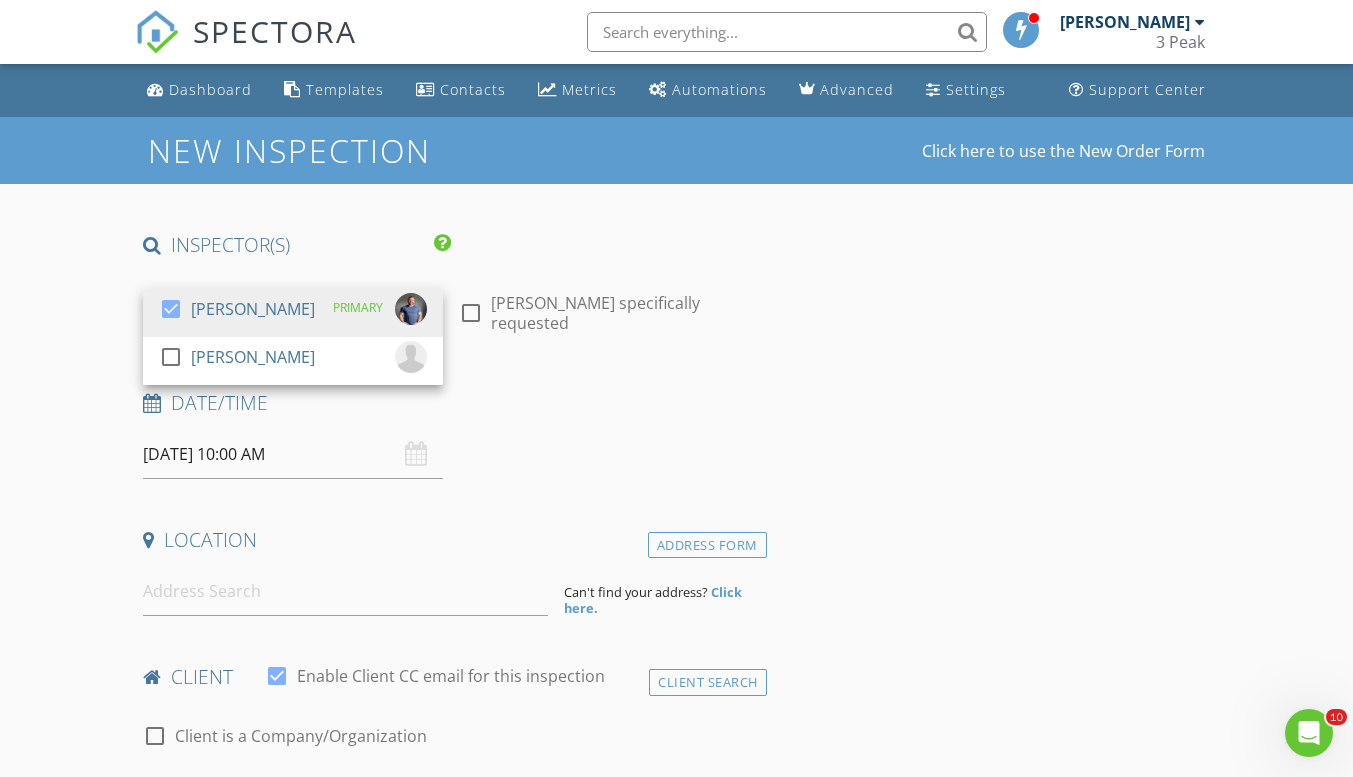 click on "INSPECTOR(S)
check_box   Bryce Medeiros   PRIMARY   check_box_outline_blank   Dustin Hoesing     Bryce Medeiros arrow_drop_down   check_box_outline_blank Bryce Medeiros specifically requested
Date/Time
07/28/2025 10:00 AM
Location
Address Form       Can't find your address?   Click here.
client
check_box Enable Client CC email for this inspection   Client Search     check_box_outline_blank Client is a Company/Organization     First Name   Last Name   Email   CC Email   Phone           Notes   Private Notes
ADD ADDITIONAL client
SERVICES
check_box_outline_blank   Residential Inspection   Un-Attached Residential Property check_box_outline_blank   Townhouse   Attached Home With/Without Condo Fee's check_box_outline_blank   Apartment Condo Inspection   check_box_outline_blank" at bounding box center (676, 1770) 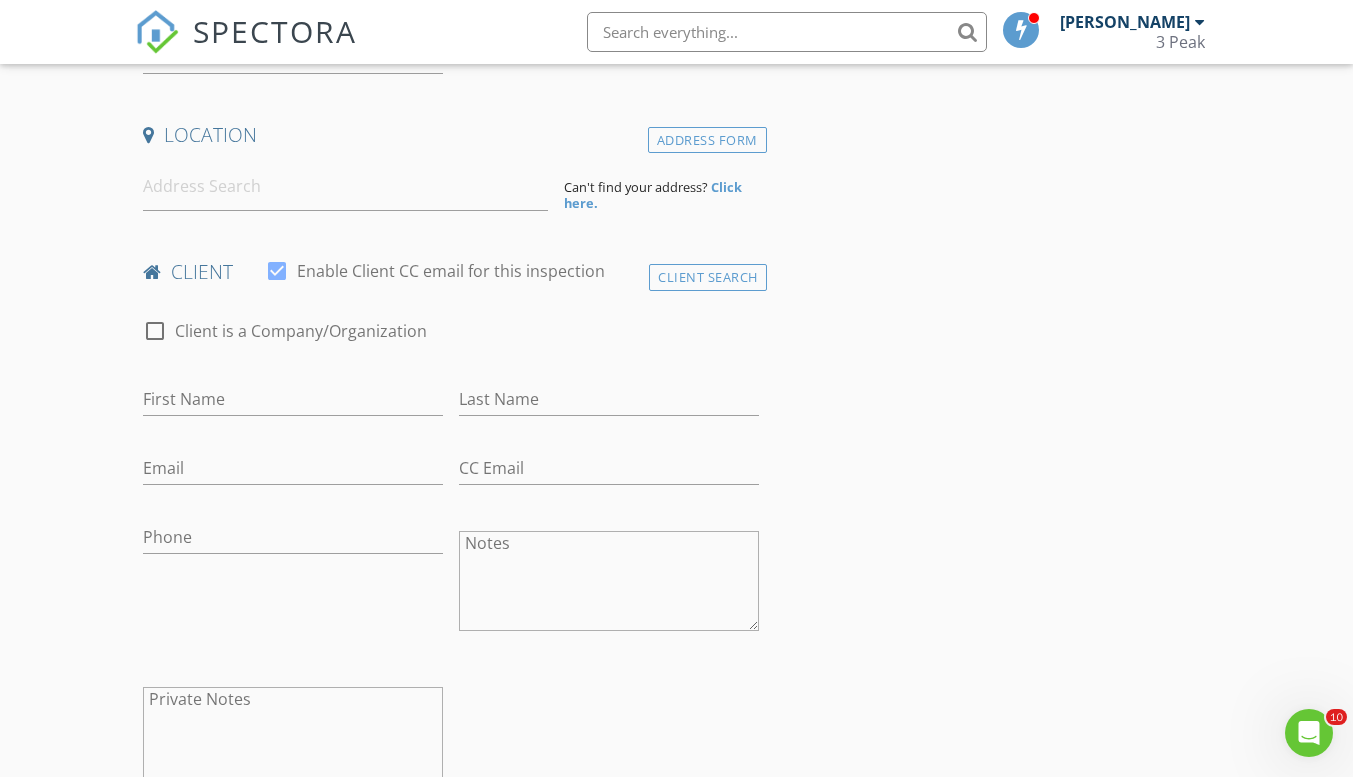 scroll, scrollTop: 0, scrollLeft: 0, axis: both 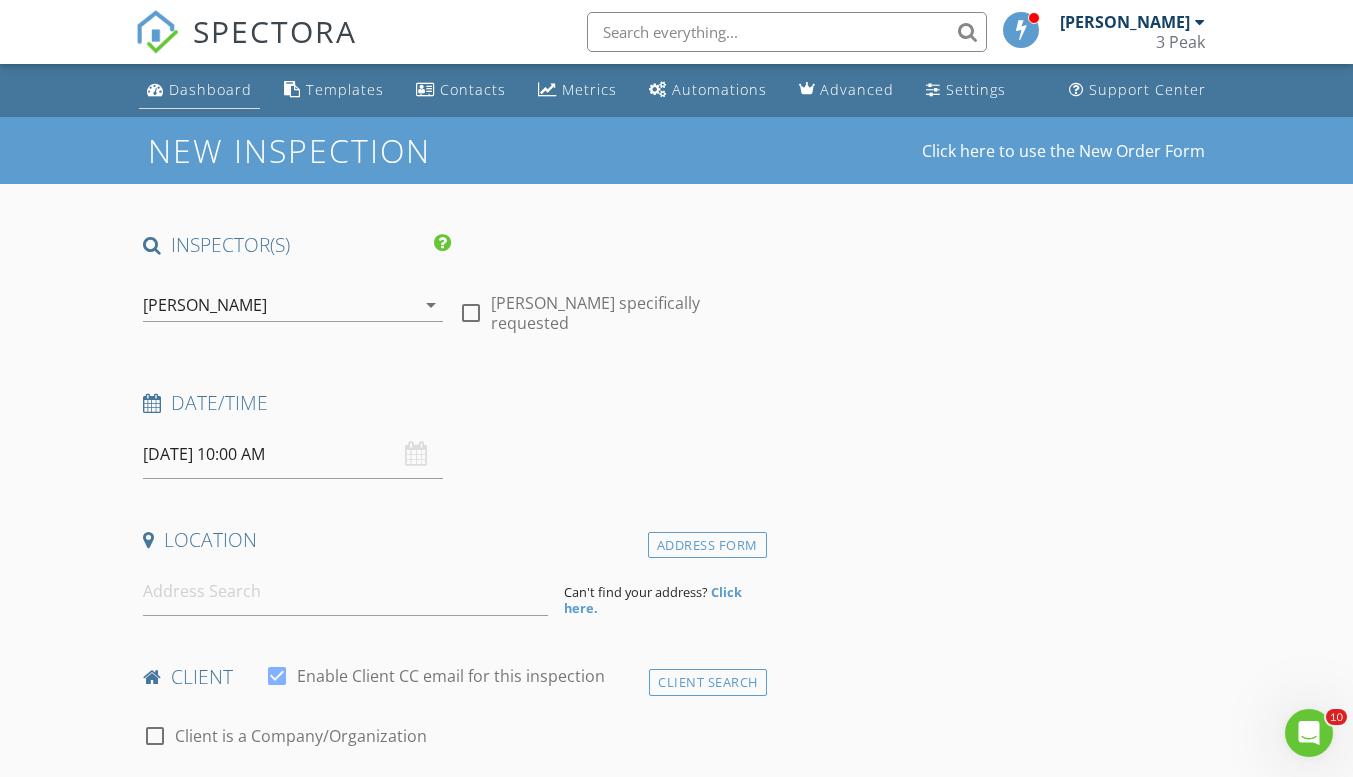 click on "Dashboard" at bounding box center (210, 89) 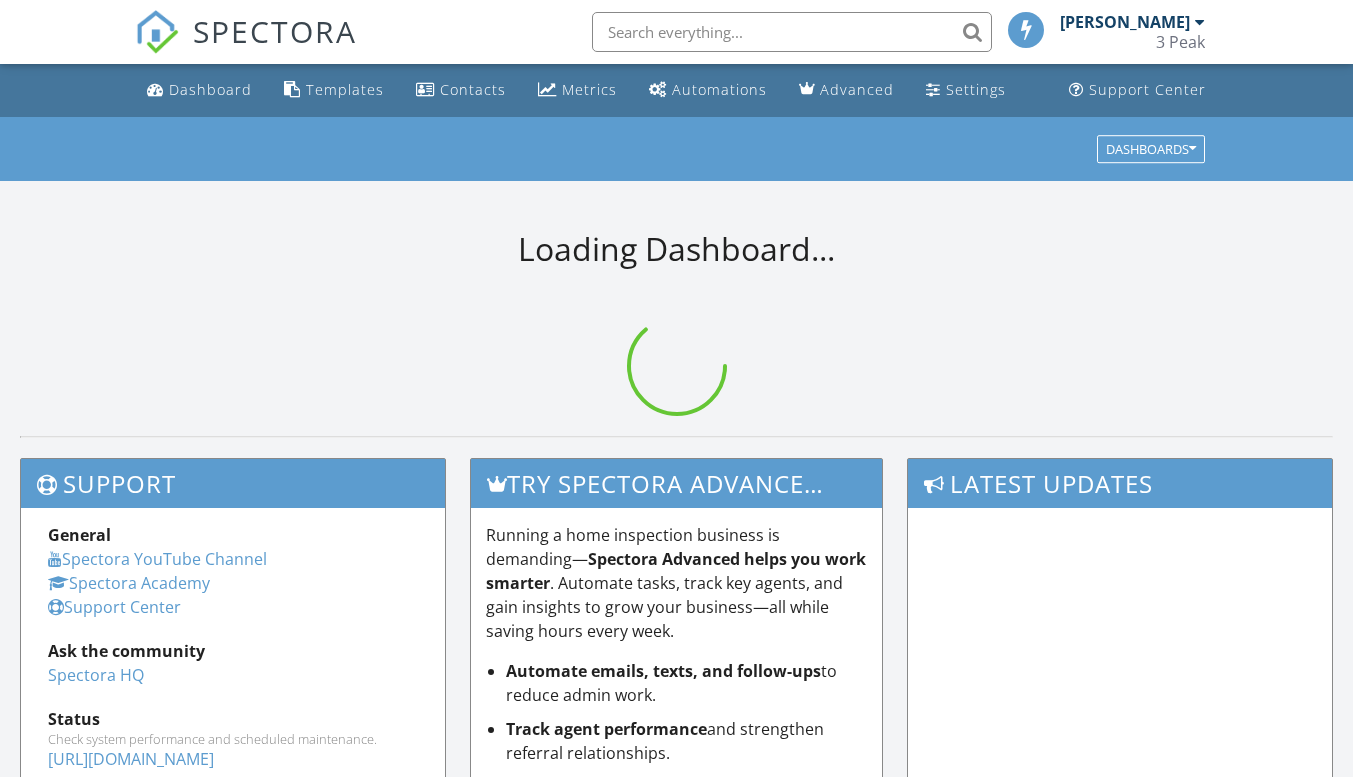 scroll, scrollTop: 0, scrollLeft: 0, axis: both 